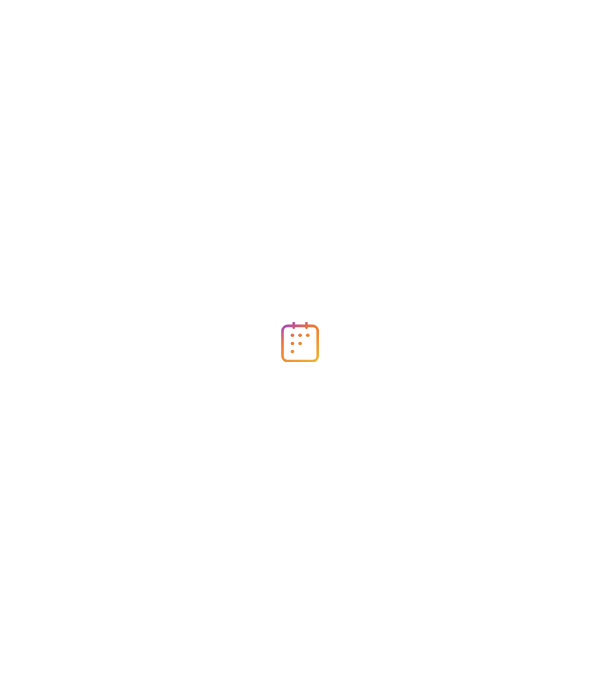 scroll, scrollTop: 0, scrollLeft: 0, axis: both 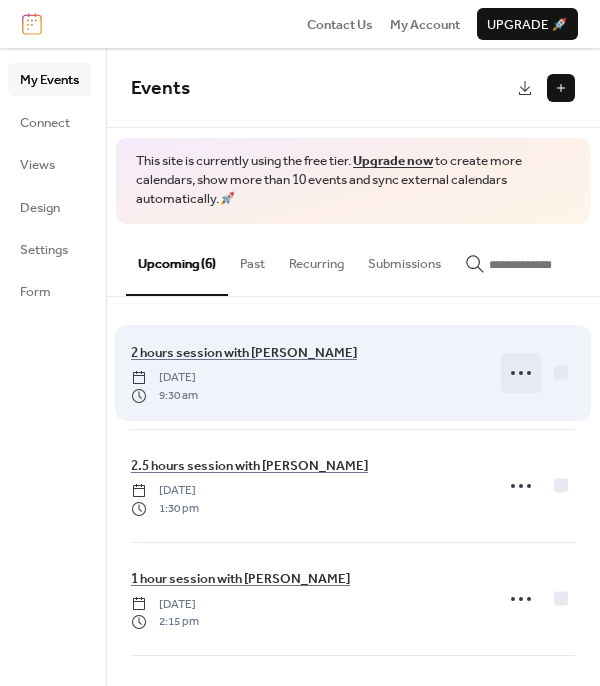 click 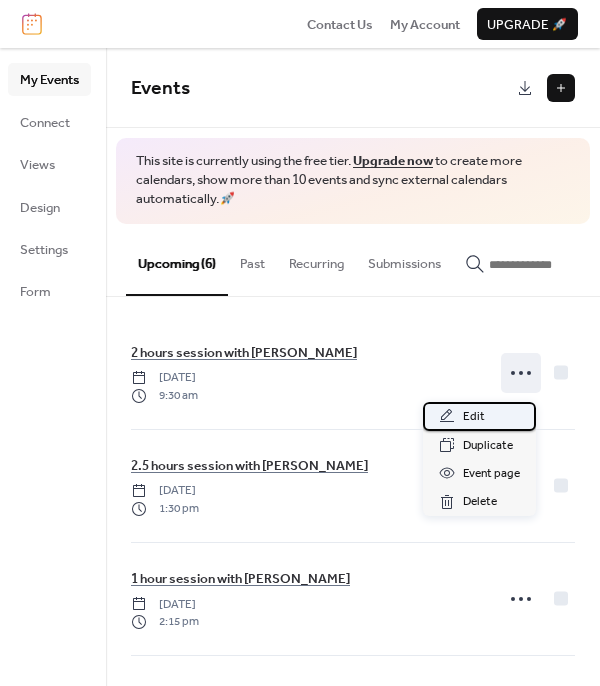 click on "Edit" at bounding box center (479, 416) 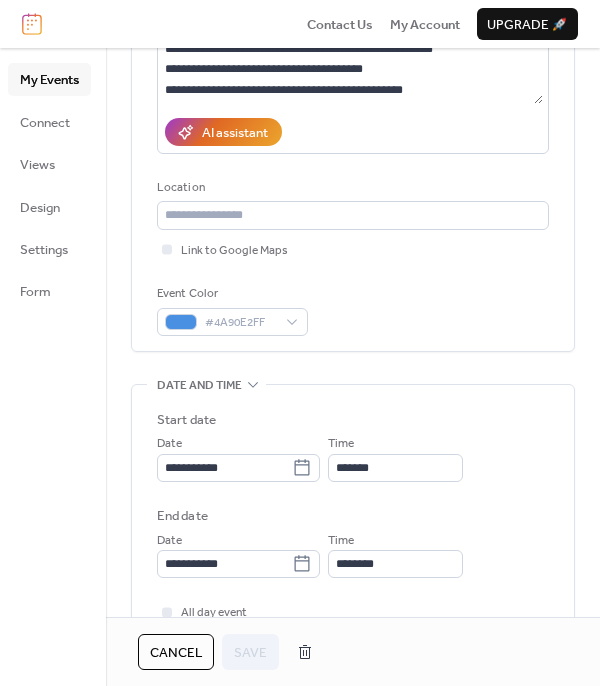 scroll, scrollTop: 300, scrollLeft: 0, axis: vertical 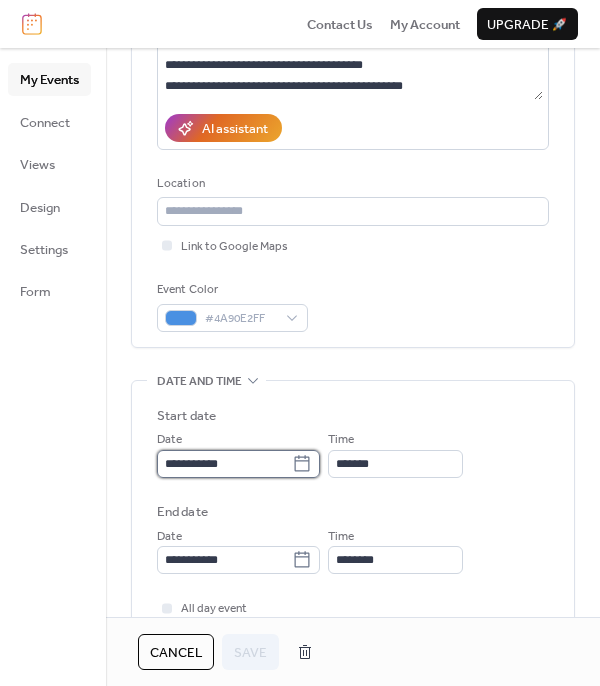 click on "**********" at bounding box center [224, 464] 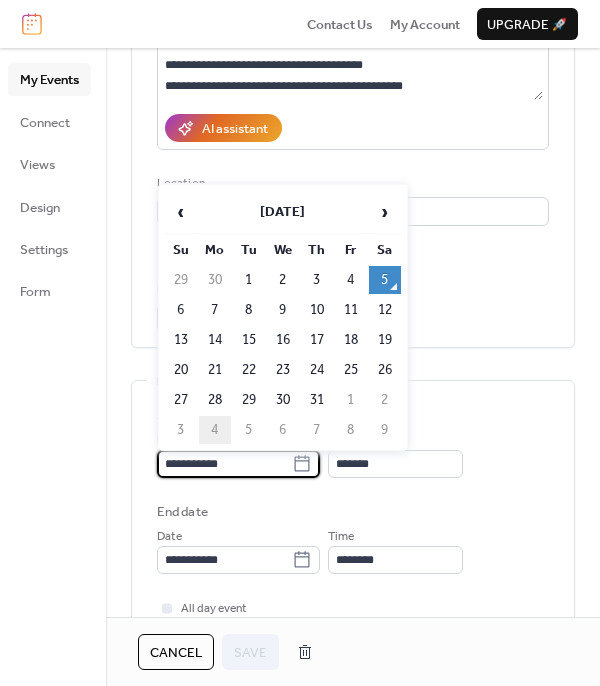 click on "4" at bounding box center [215, 430] 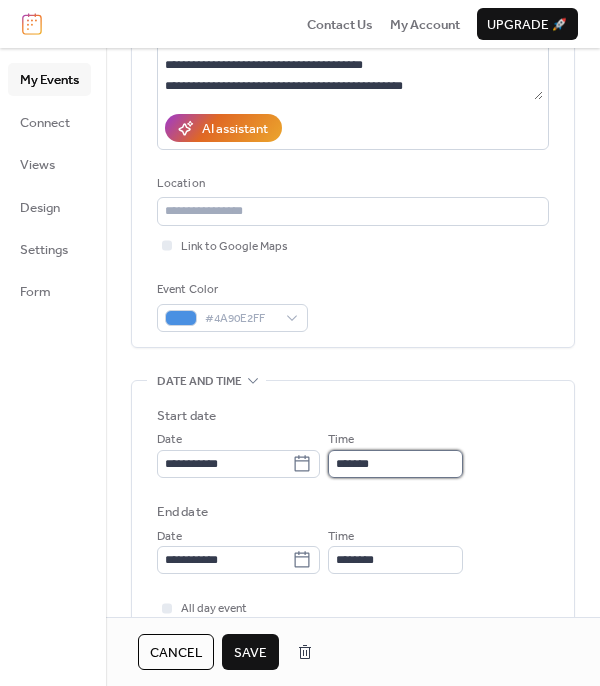 click on "*******" at bounding box center (395, 464) 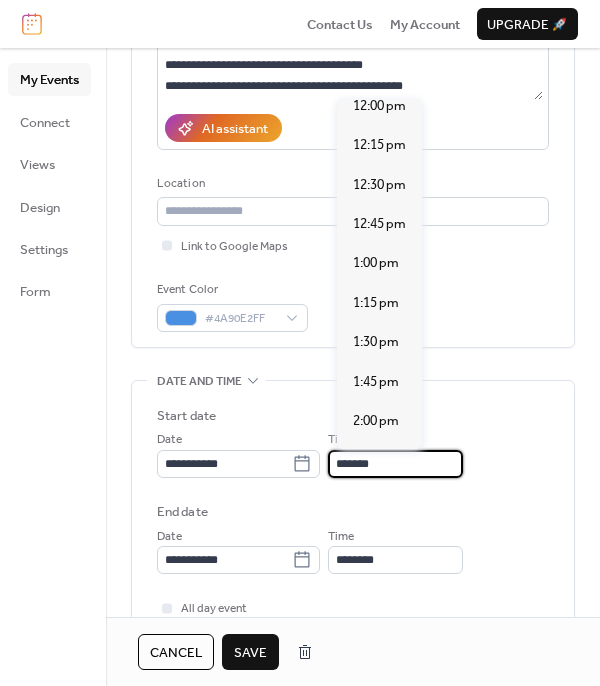 scroll, scrollTop: 2004, scrollLeft: 0, axis: vertical 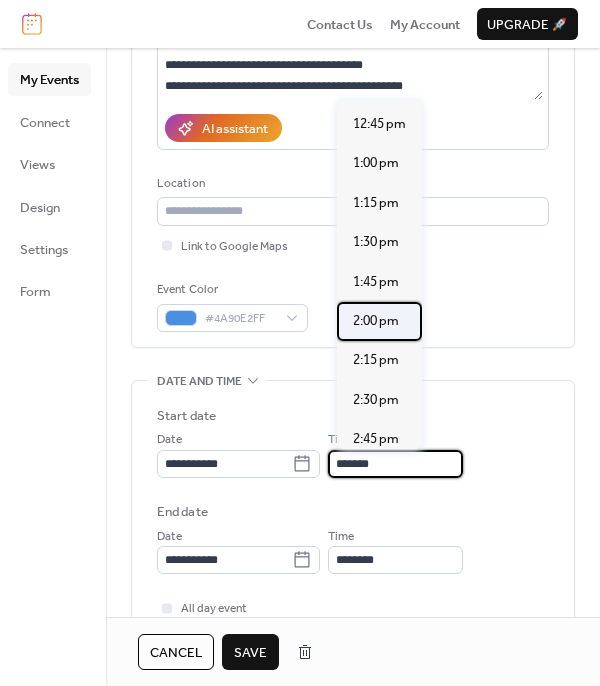click on "2:00 pm" at bounding box center (376, 321) 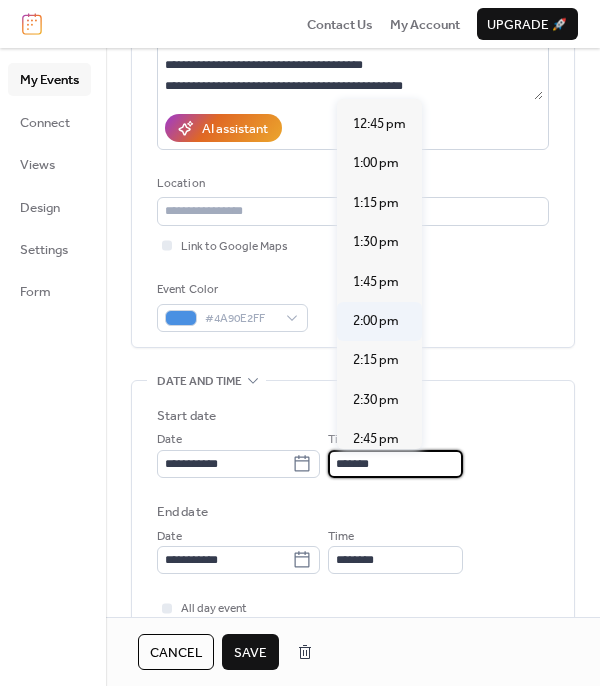 type on "*******" 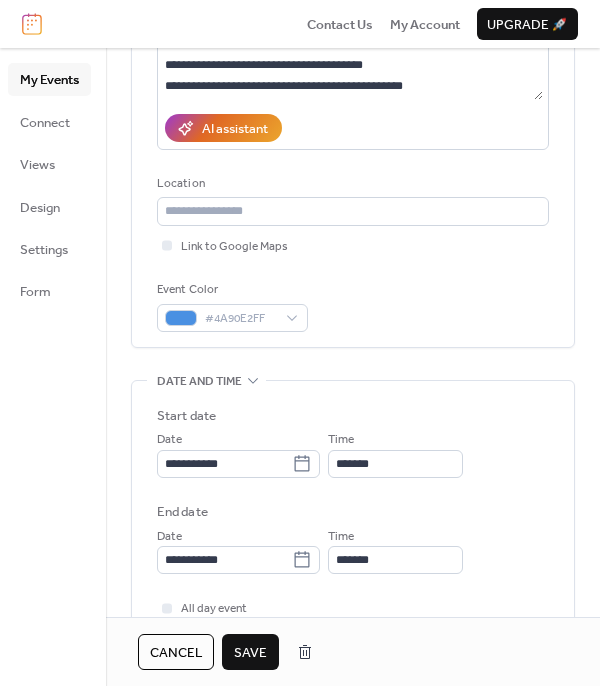 click on "Save" at bounding box center (250, 653) 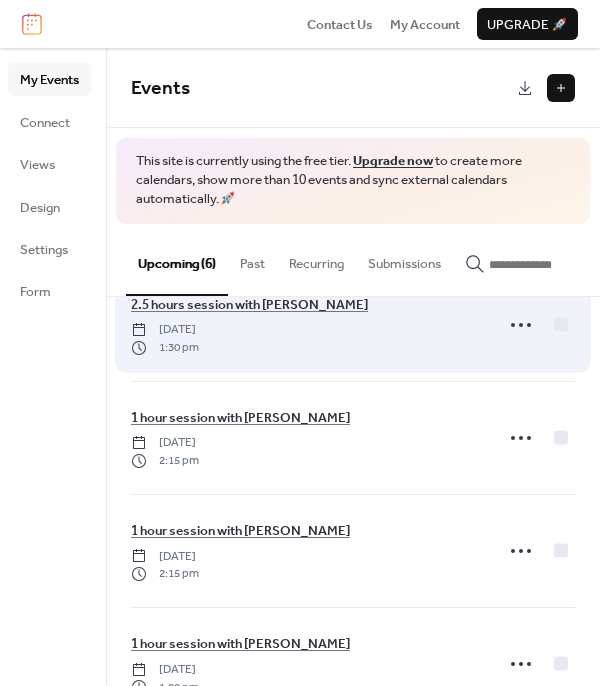 scroll, scrollTop: 35, scrollLeft: 0, axis: vertical 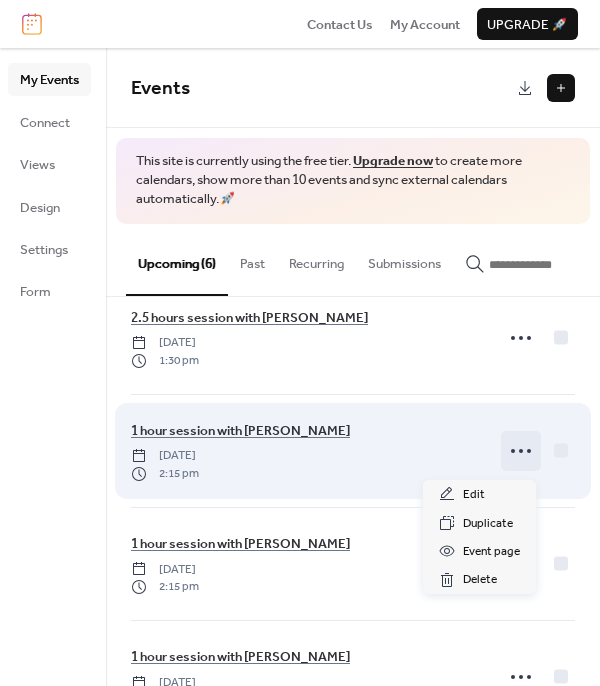 click 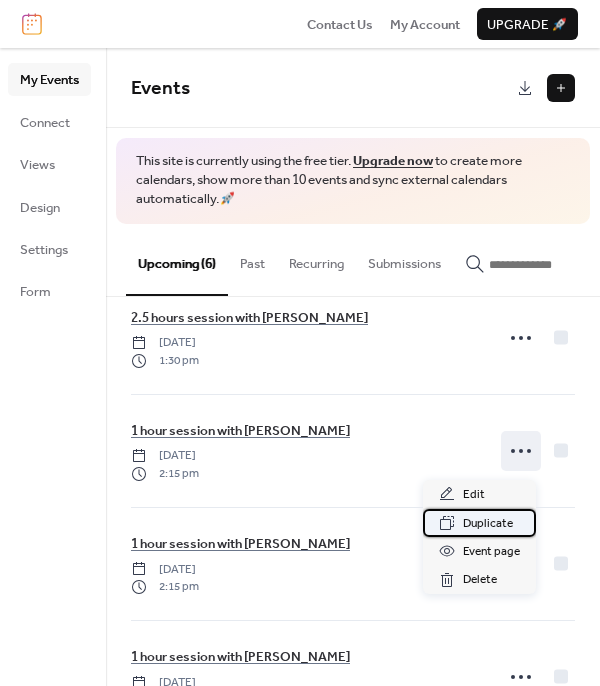 click on "Duplicate" at bounding box center [488, 524] 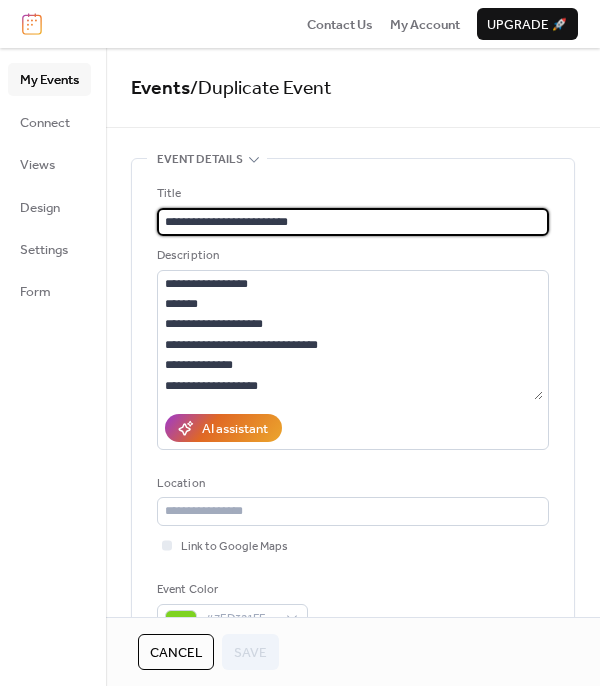 click on "Cancel" at bounding box center [176, 653] 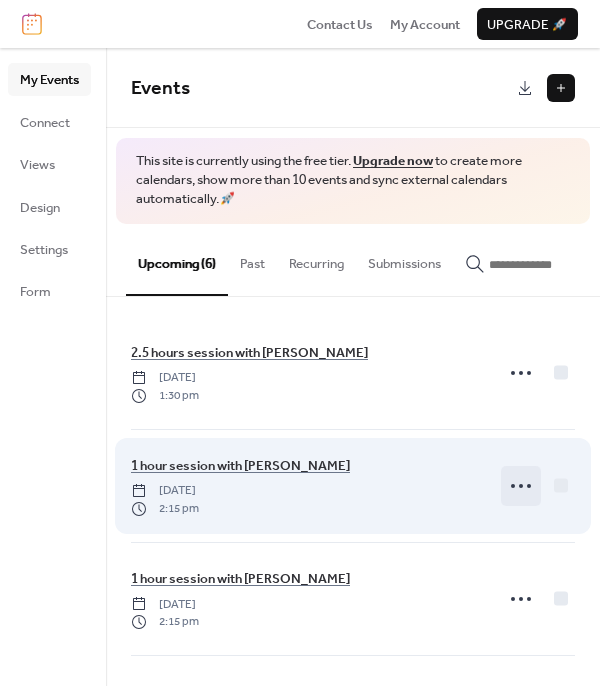 click 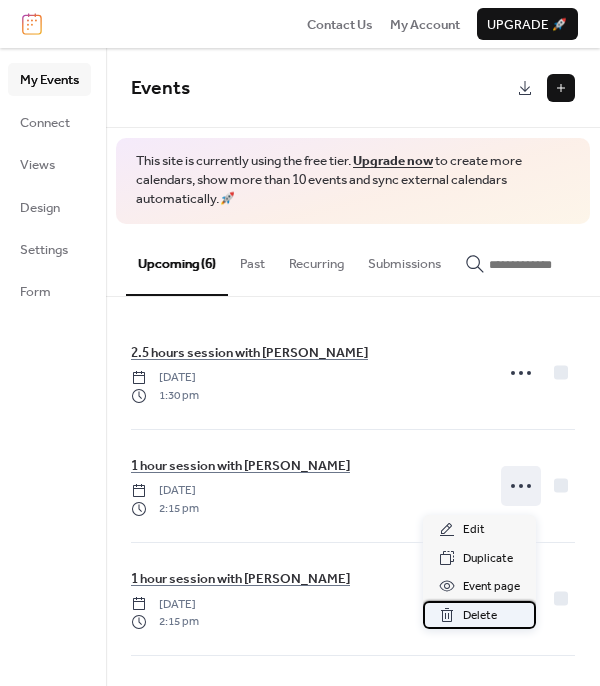 click on "Delete" at bounding box center (480, 616) 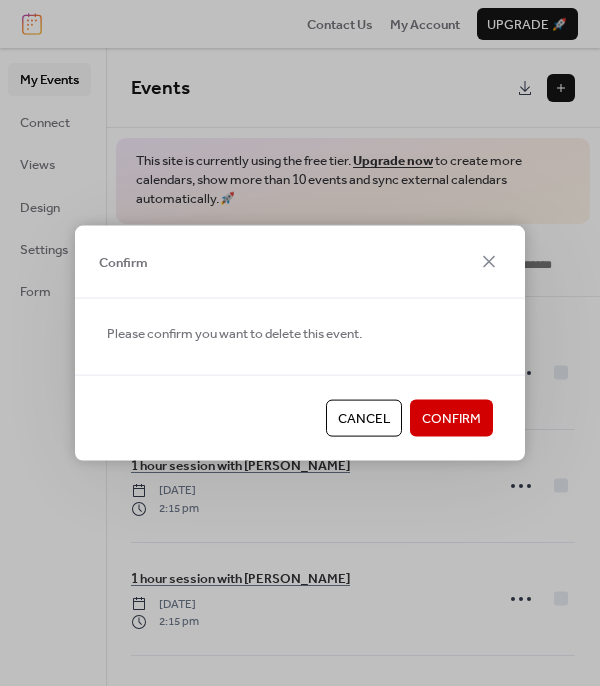 click on "Confirm" at bounding box center [451, 419] 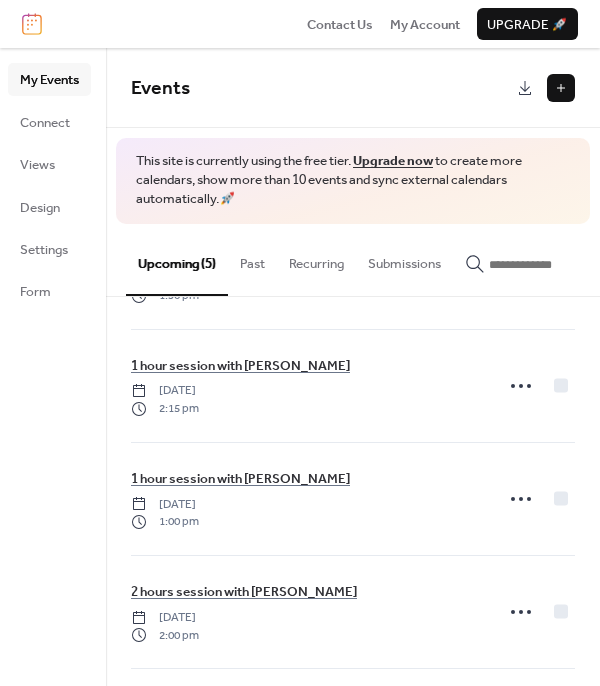 scroll, scrollTop: 200, scrollLeft: 0, axis: vertical 